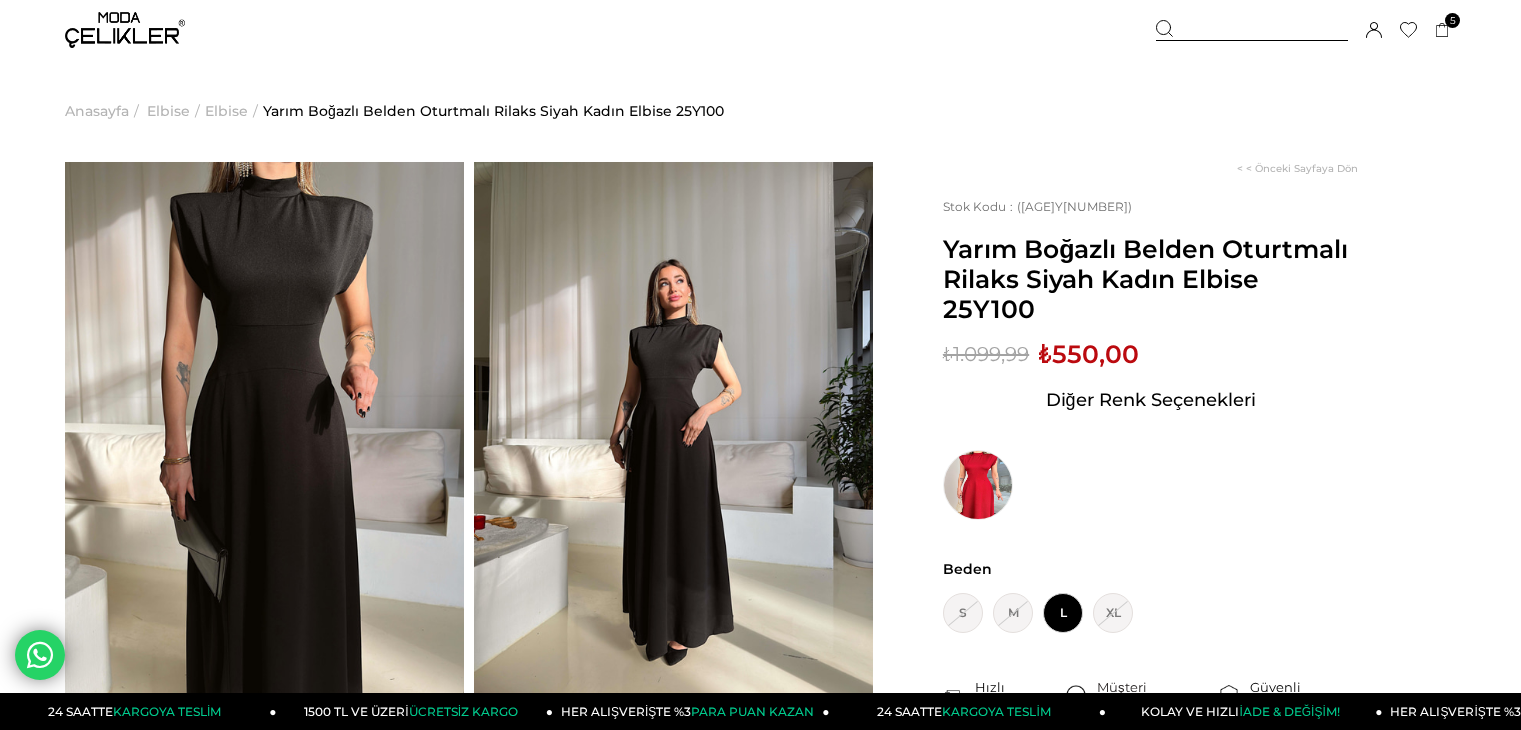 scroll, scrollTop: 120, scrollLeft: 0, axis: vertical 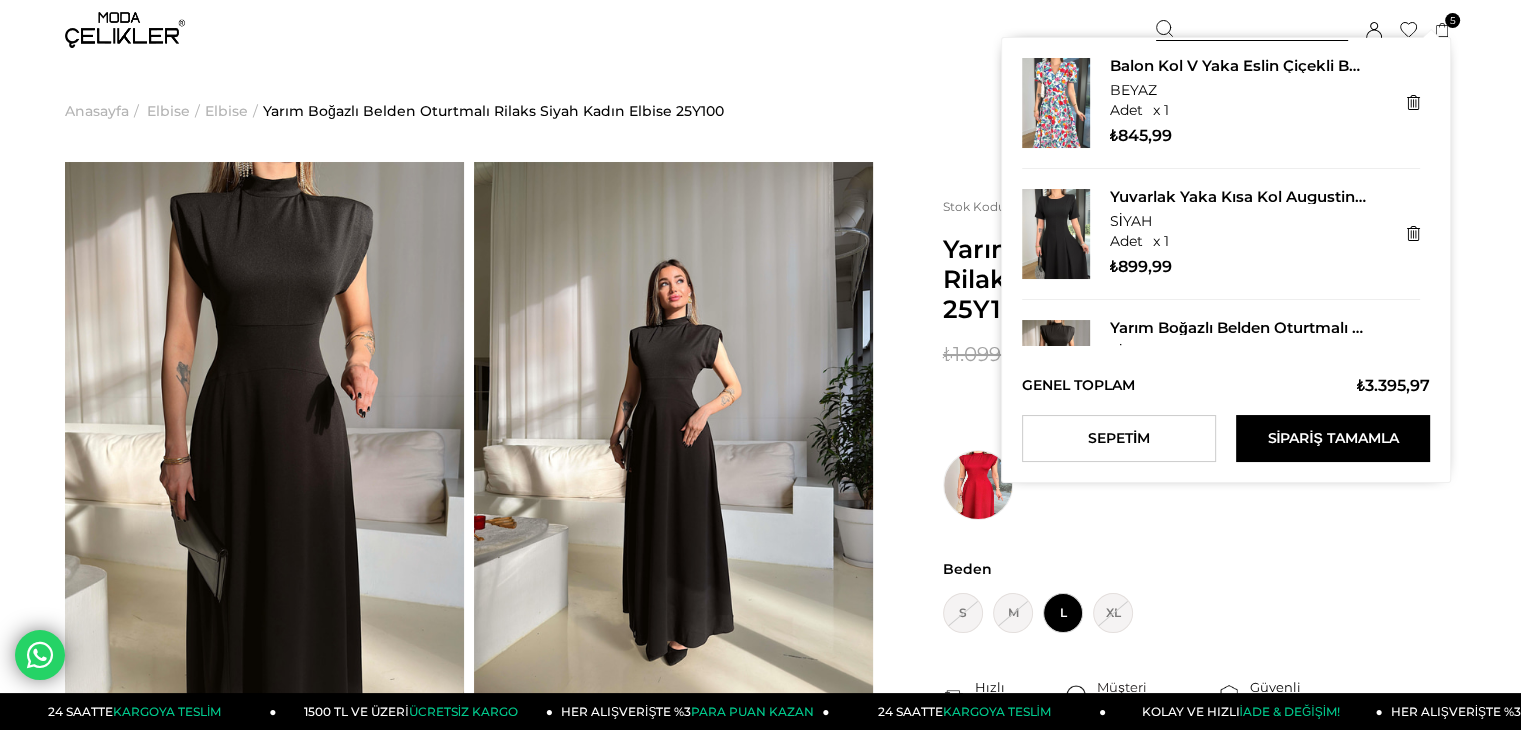 click 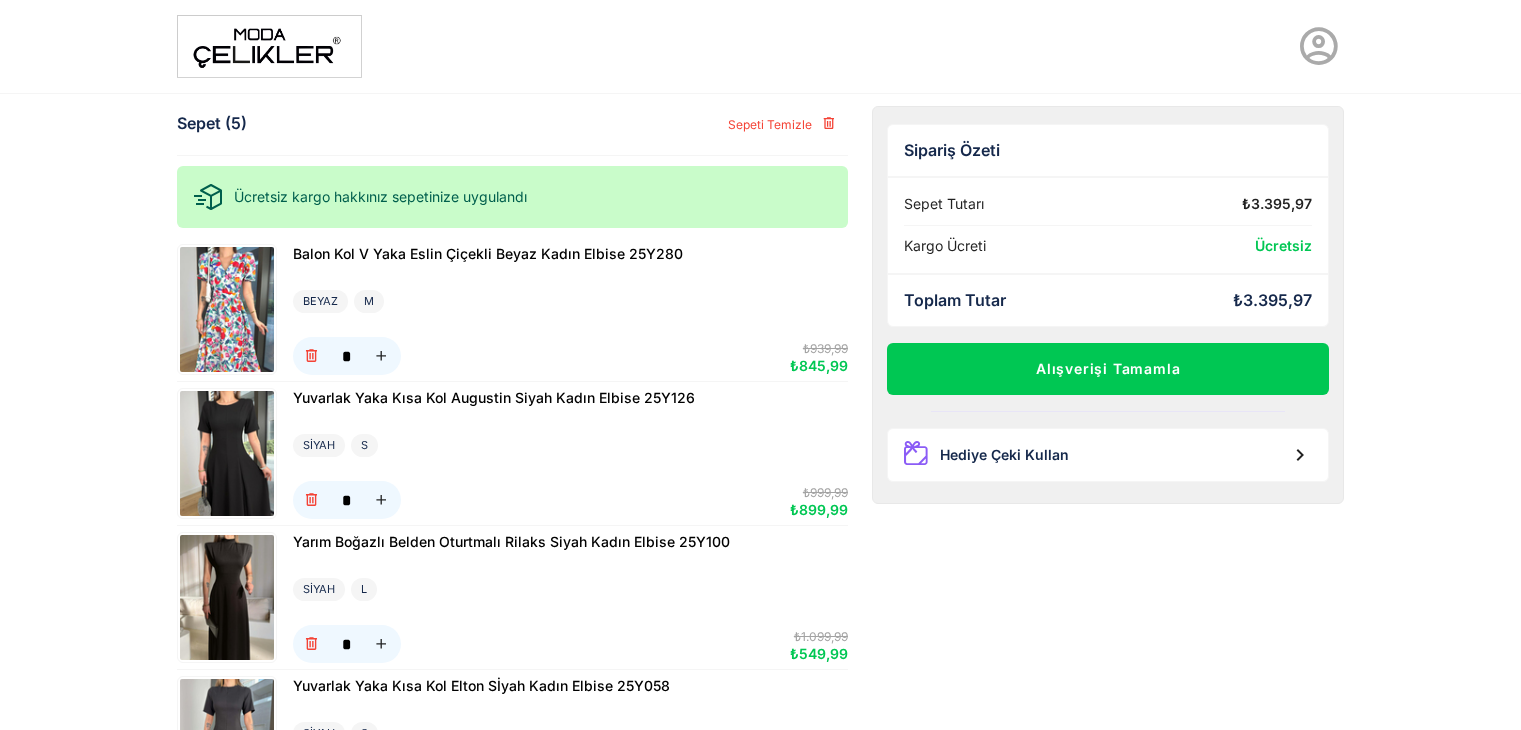 scroll, scrollTop: 0, scrollLeft: 0, axis: both 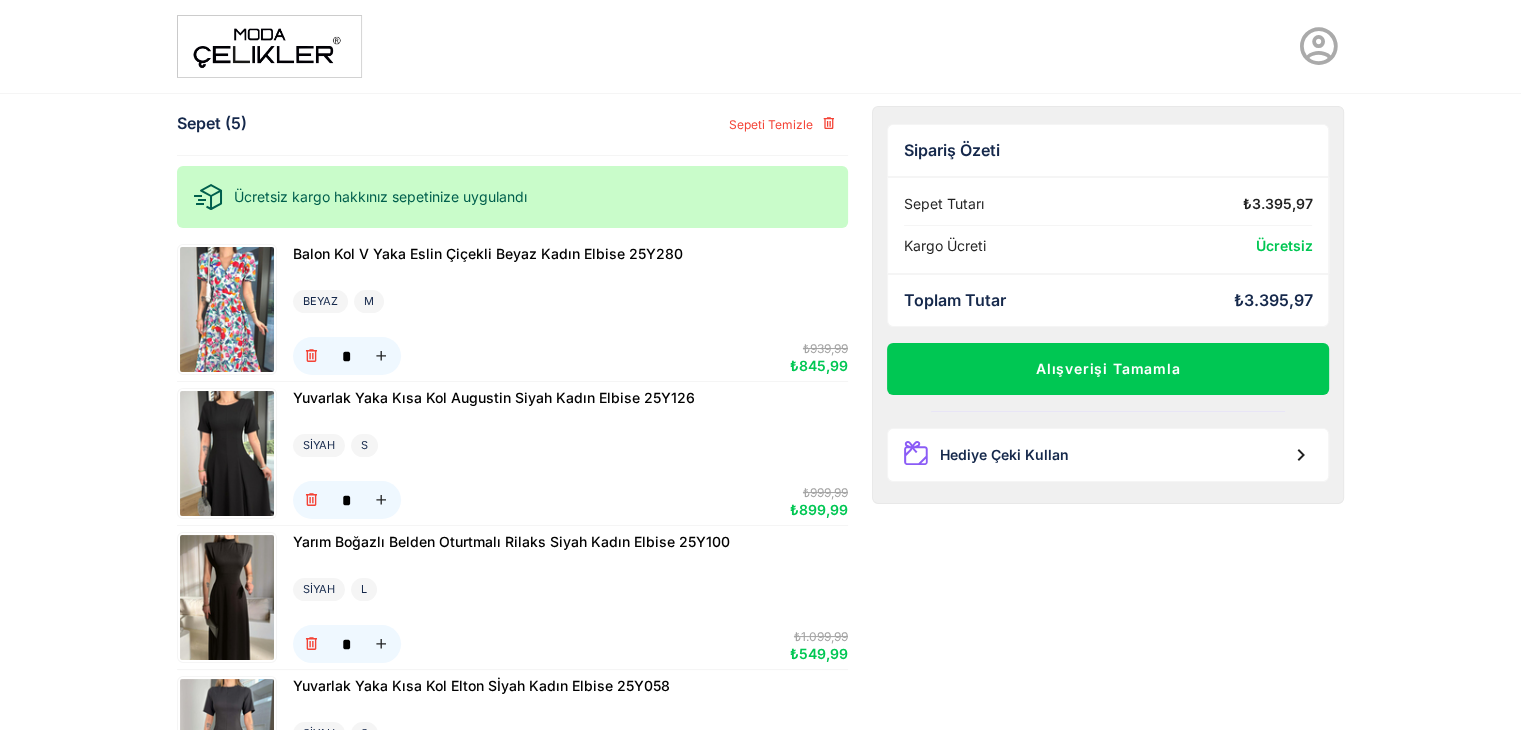 click at bounding box center (227, 309) 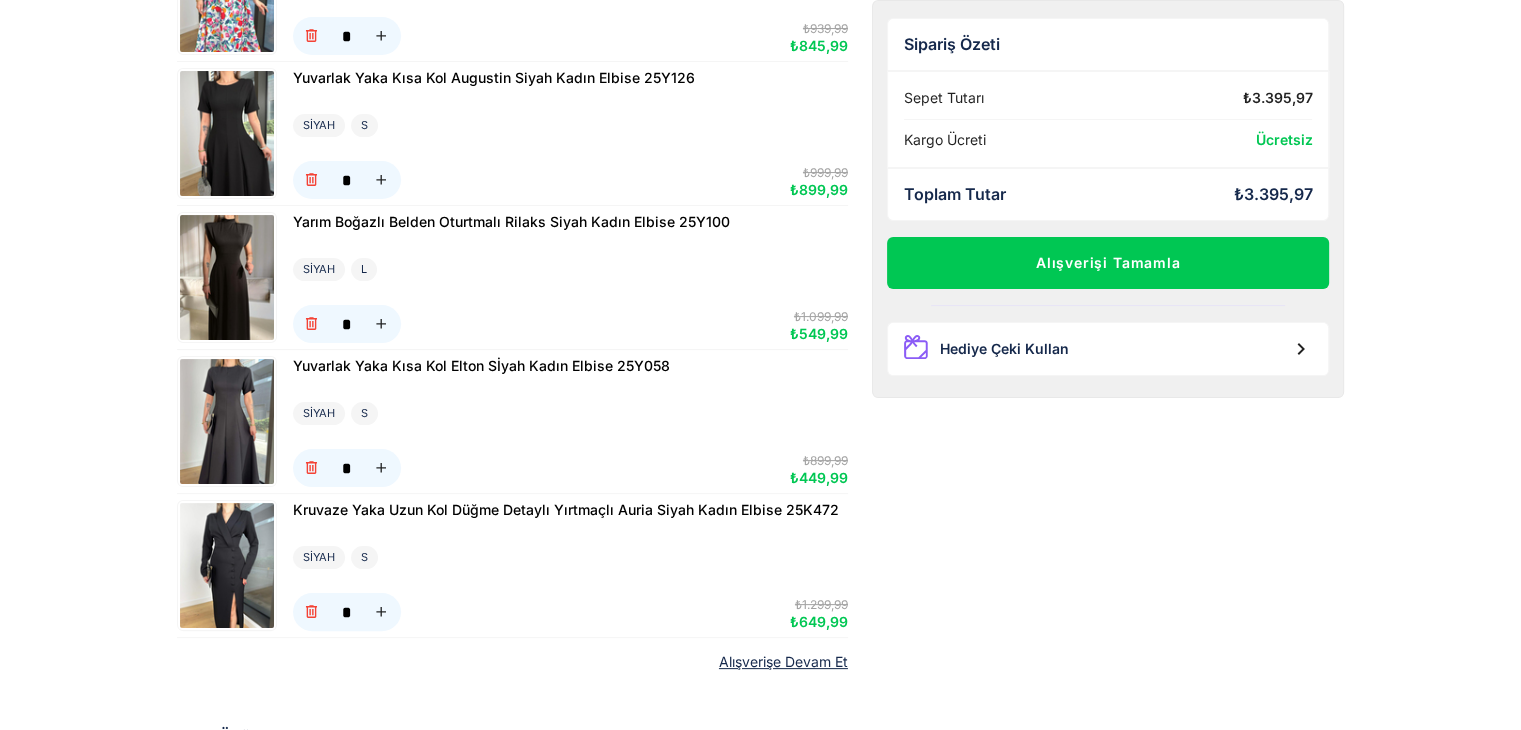 scroll, scrollTop: 360, scrollLeft: 0, axis: vertical 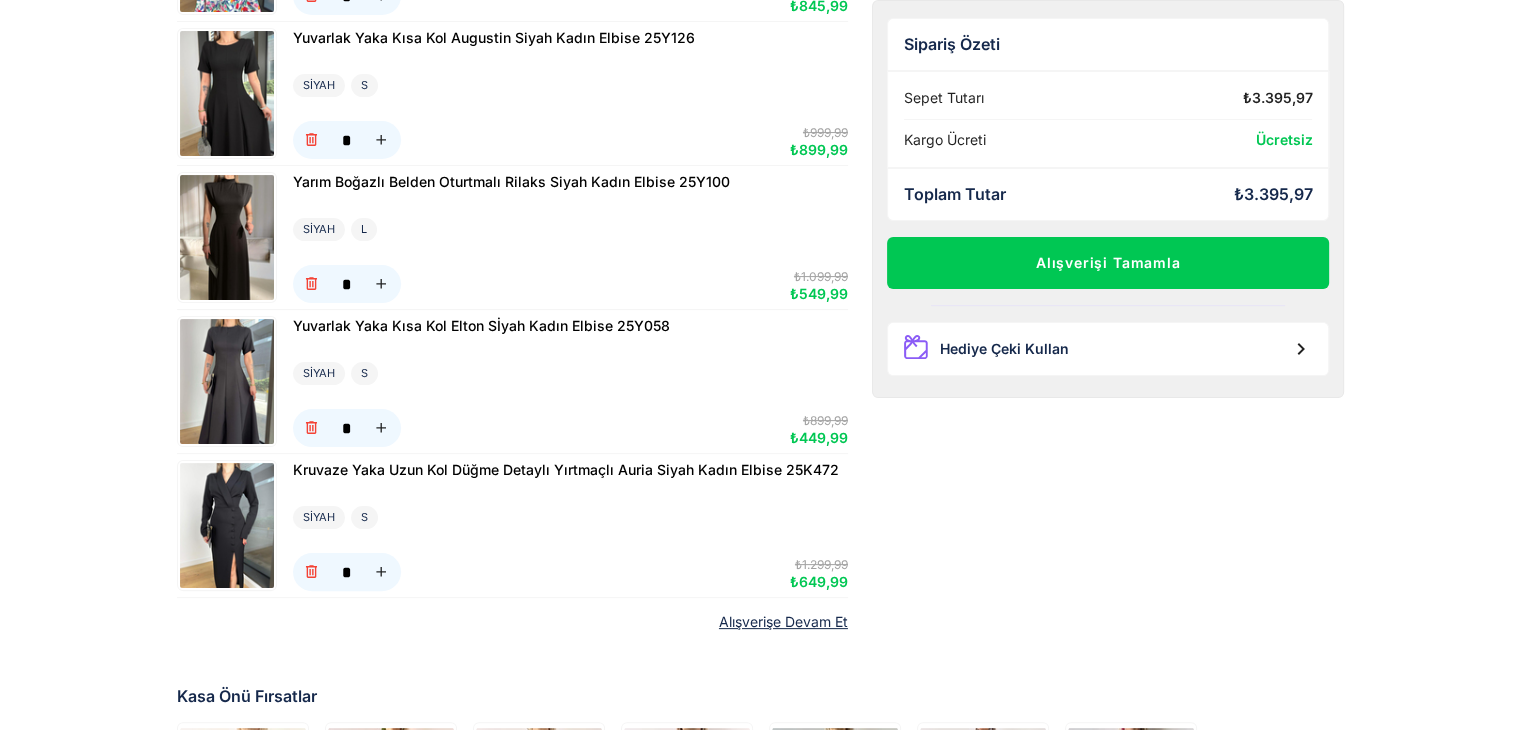 click at bounding box center (227, 525) 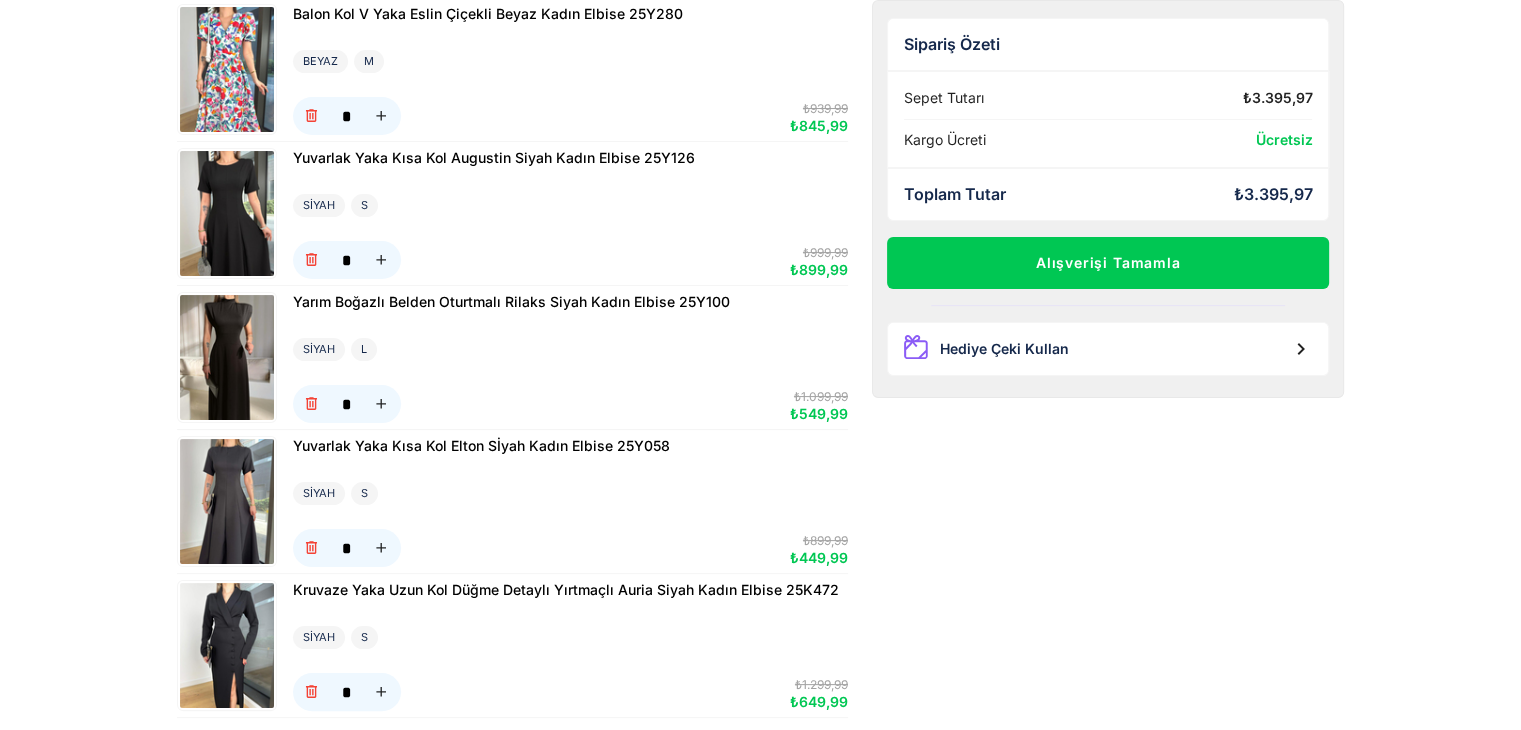 scroll, scrollTop: 240, scrollLeft: 0, axis: vertical 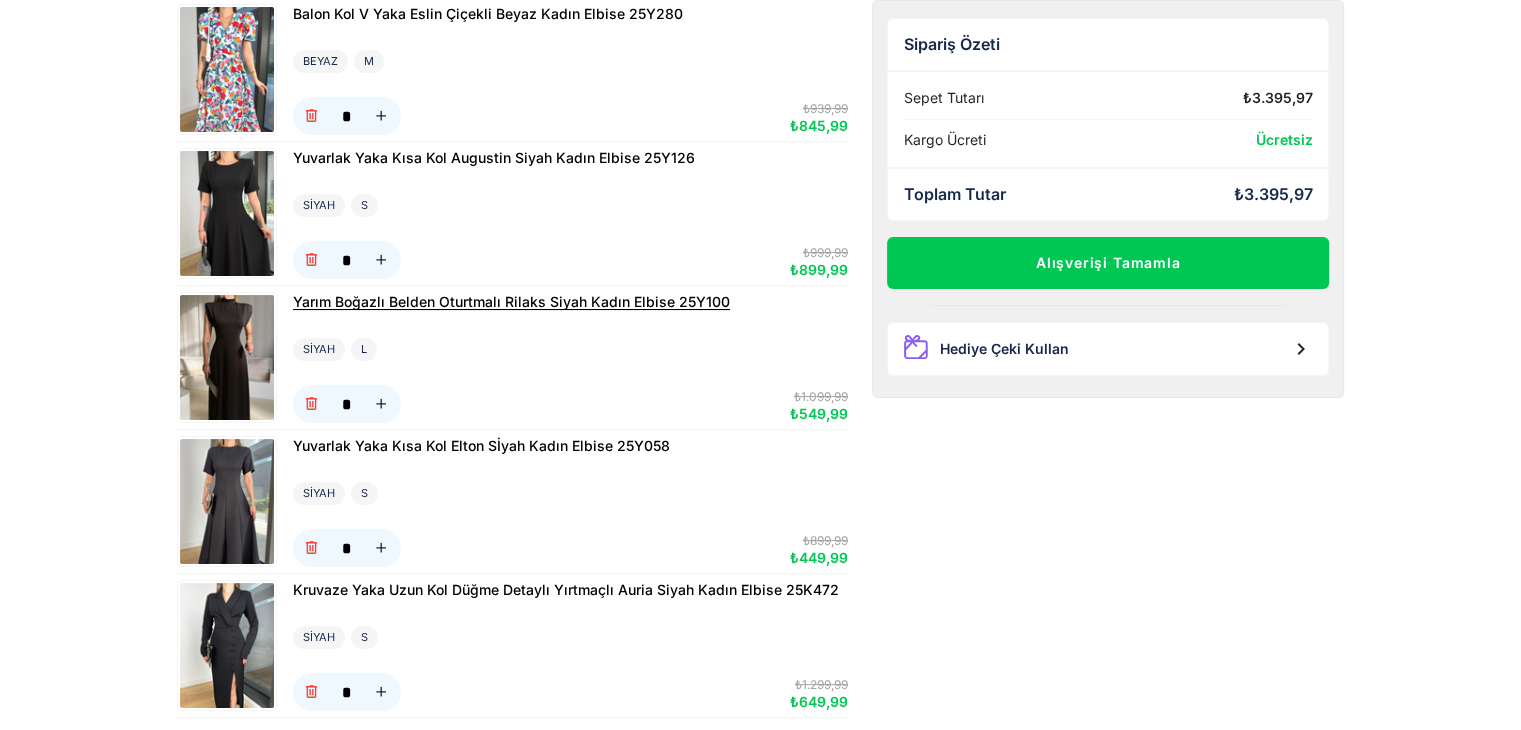 click on "Yarım Boğazlı Belden Oturtmalı Rilaks Siyah Kadın Elbise 25Y100" at bounding box center (511, 301) 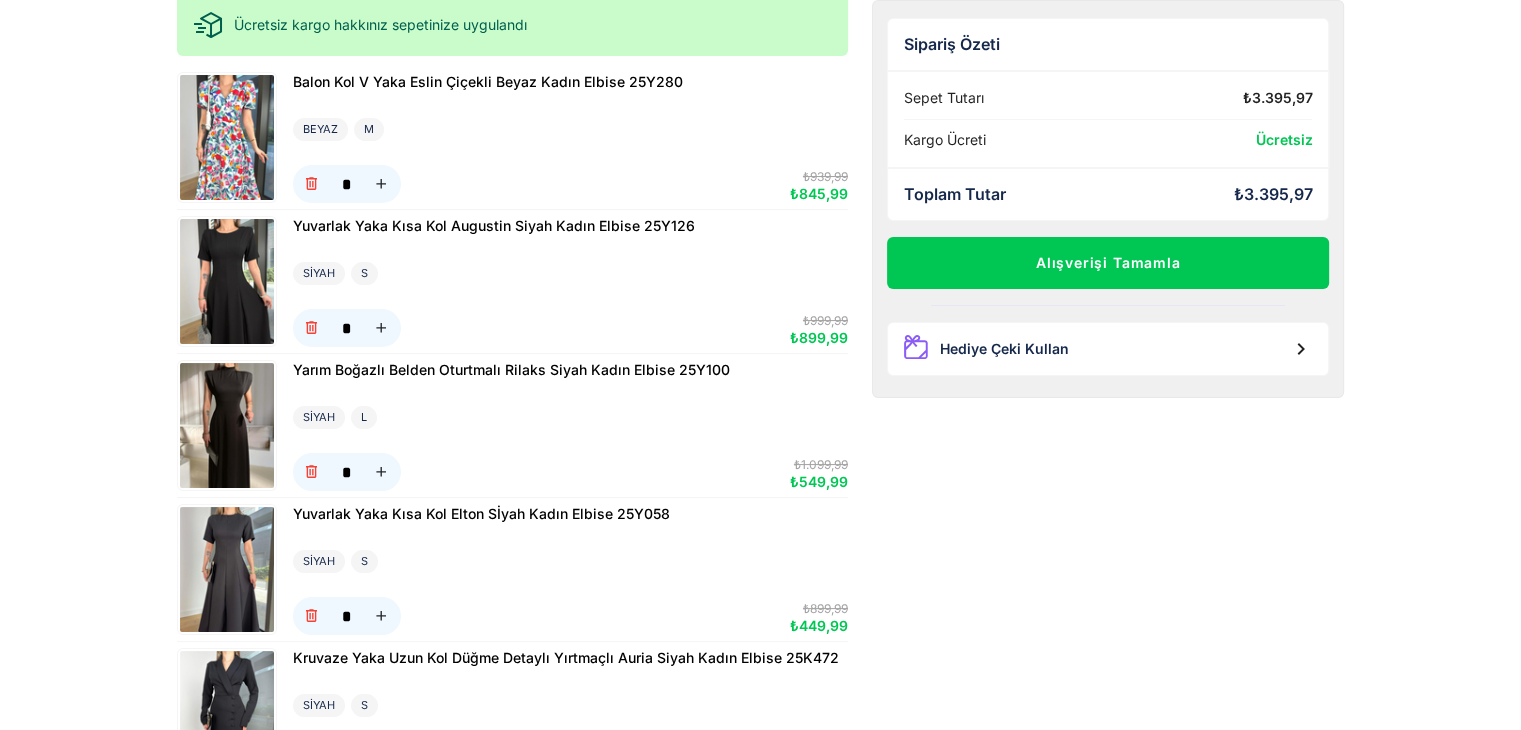 scroll, scrollTop: 160, scrollLeft: 0, axis: vertical 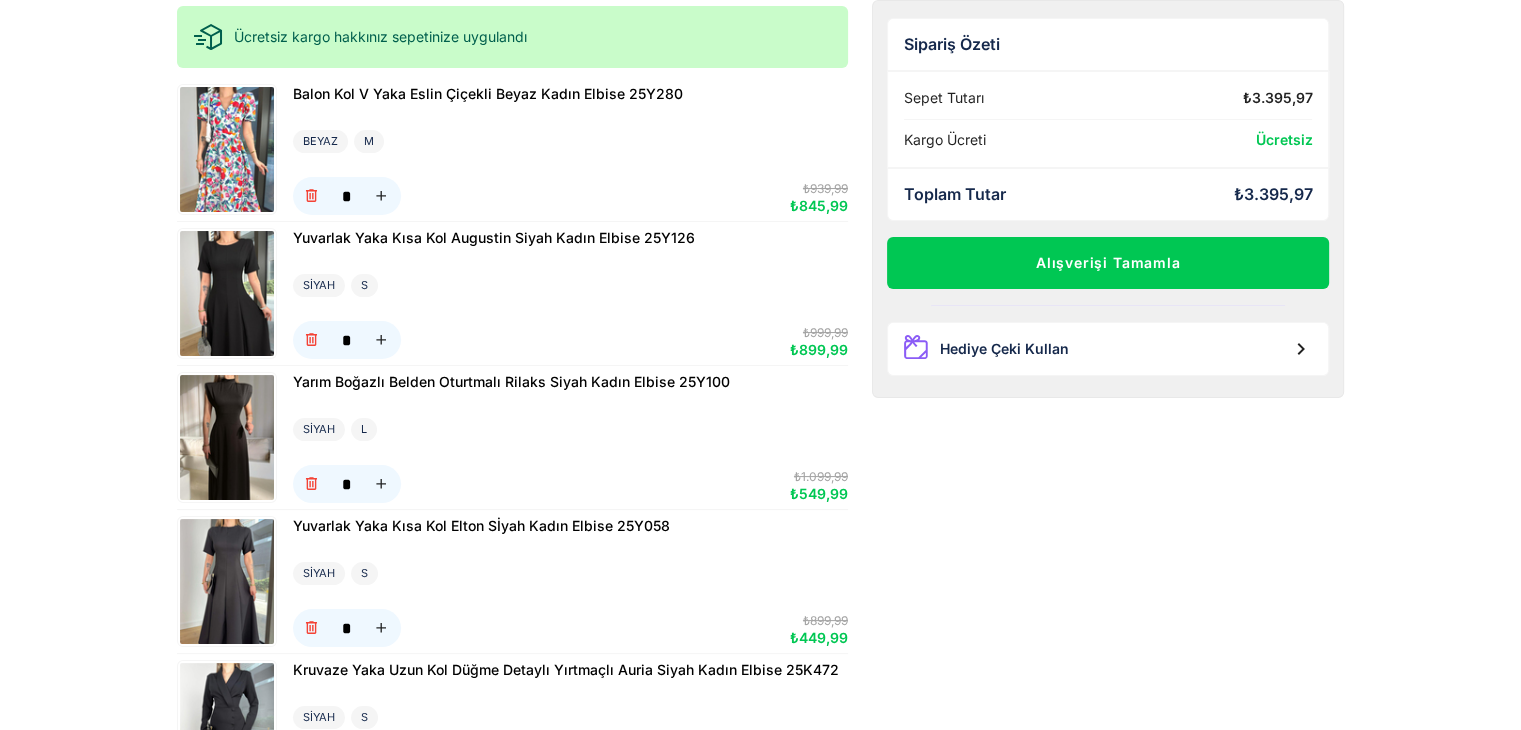 click at bounding box center [227, 149] 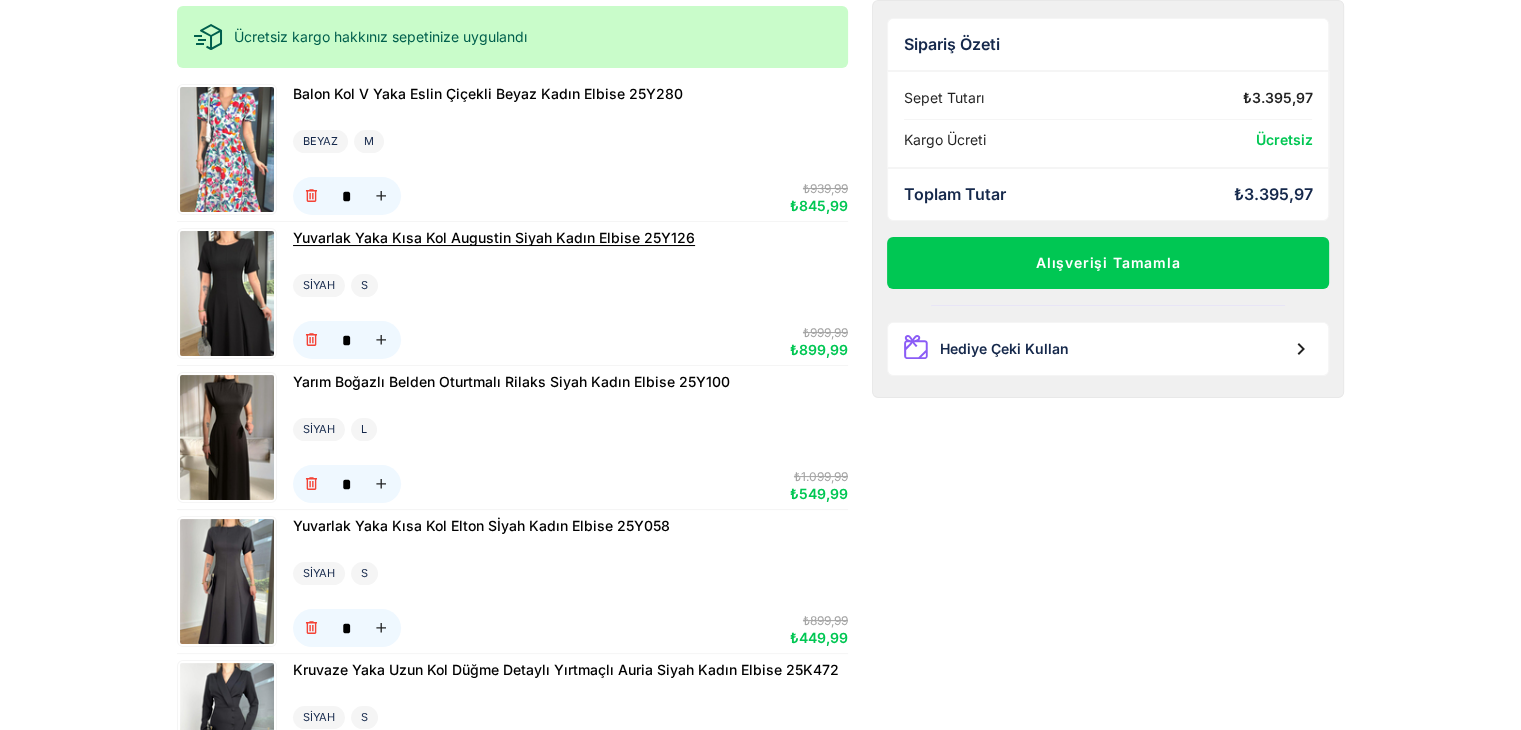 click on "Yuvarlak Yaka Kısa Kol Augustin Siyah Kadın Elbise 25Y126" at bounding box center (494, 237) 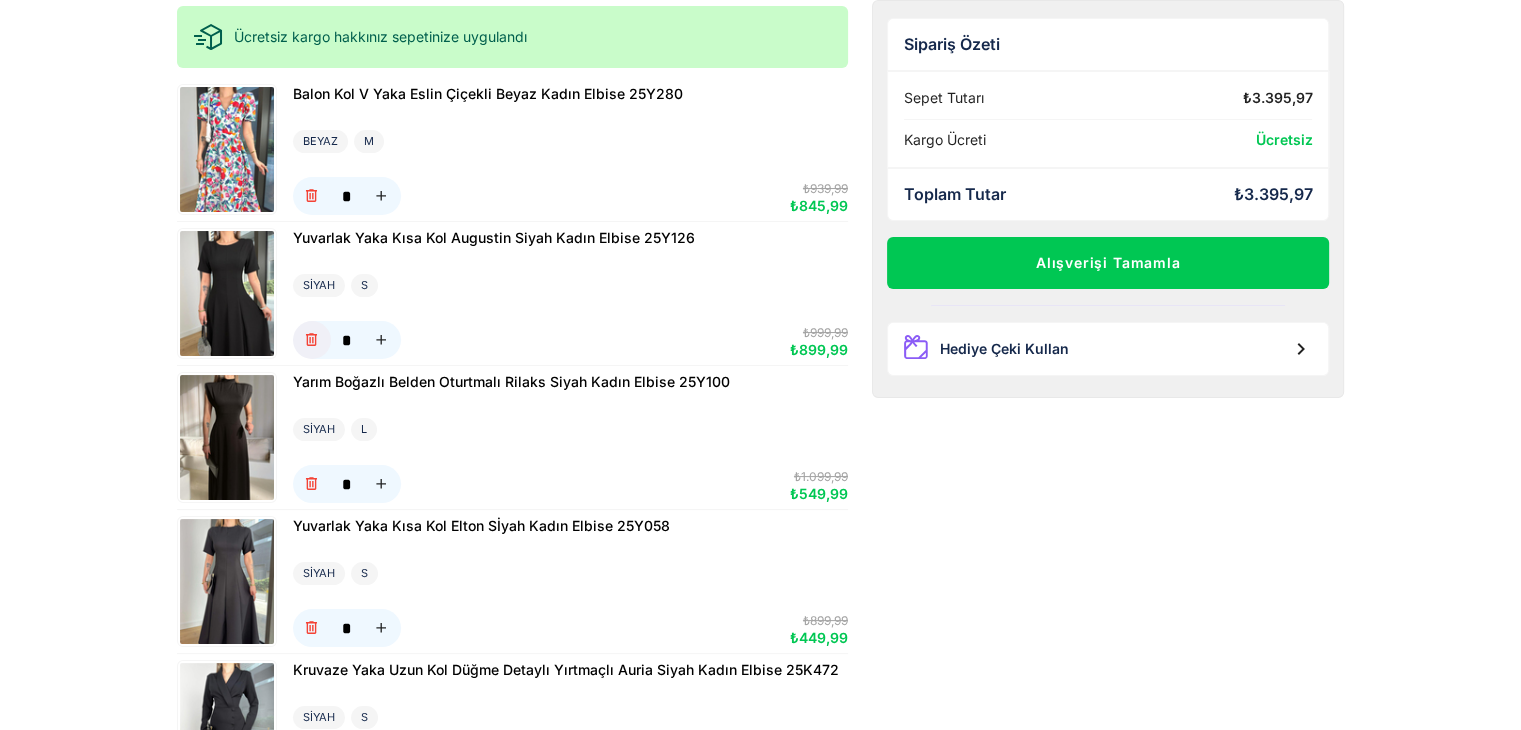 click at bounding box center (311, 340) 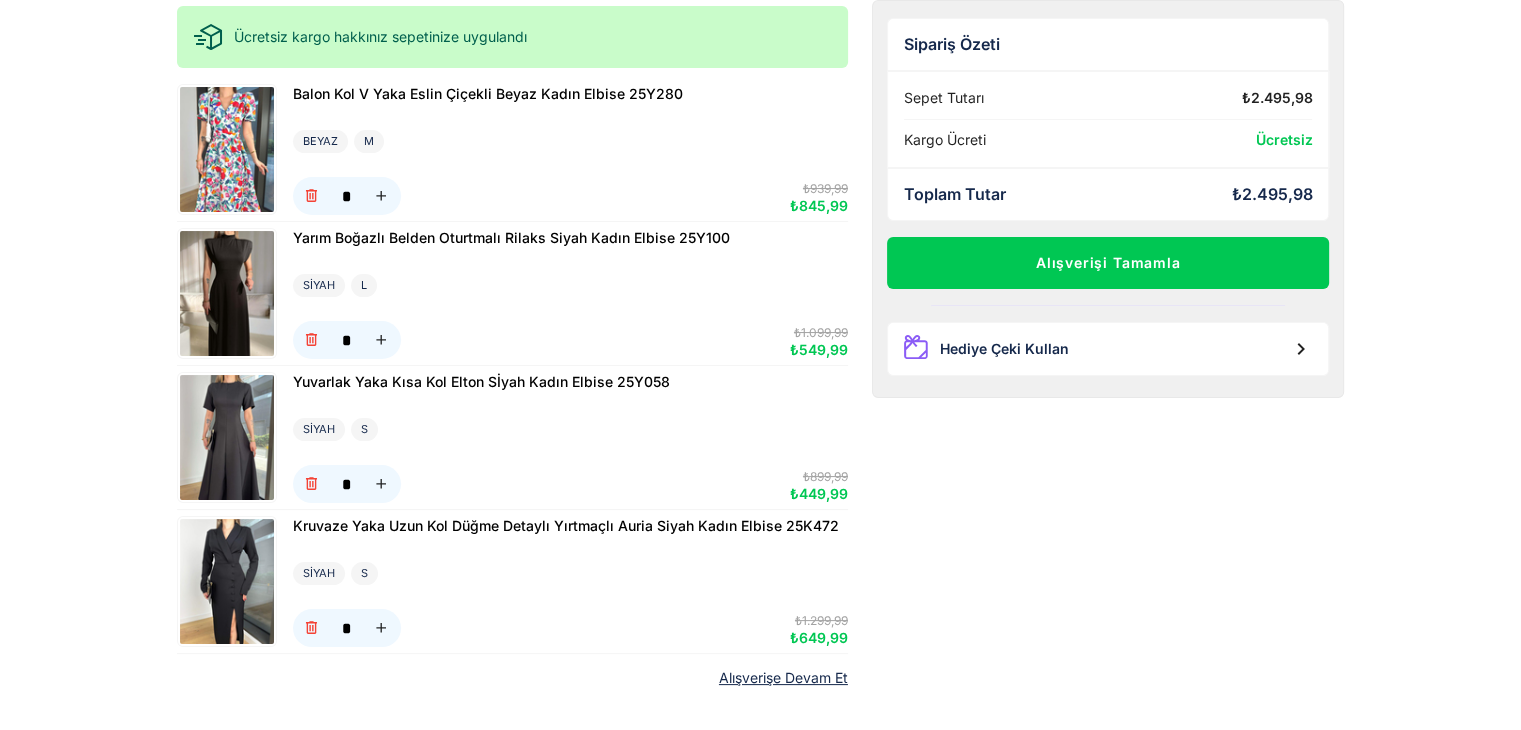 scroll, scrollTop: 120, scrollLeft: 0, axis: vertical 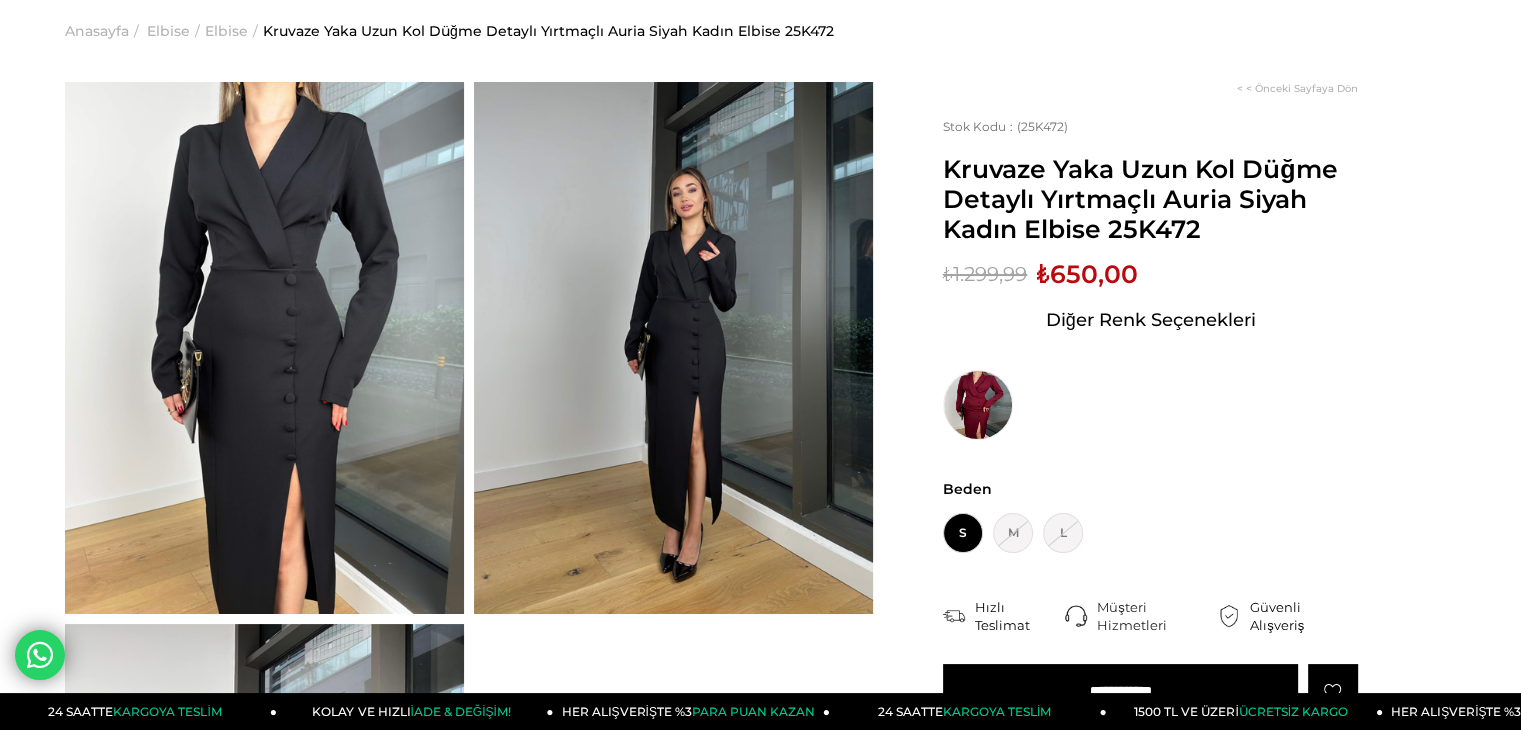 click at bounding box center [673, 348] 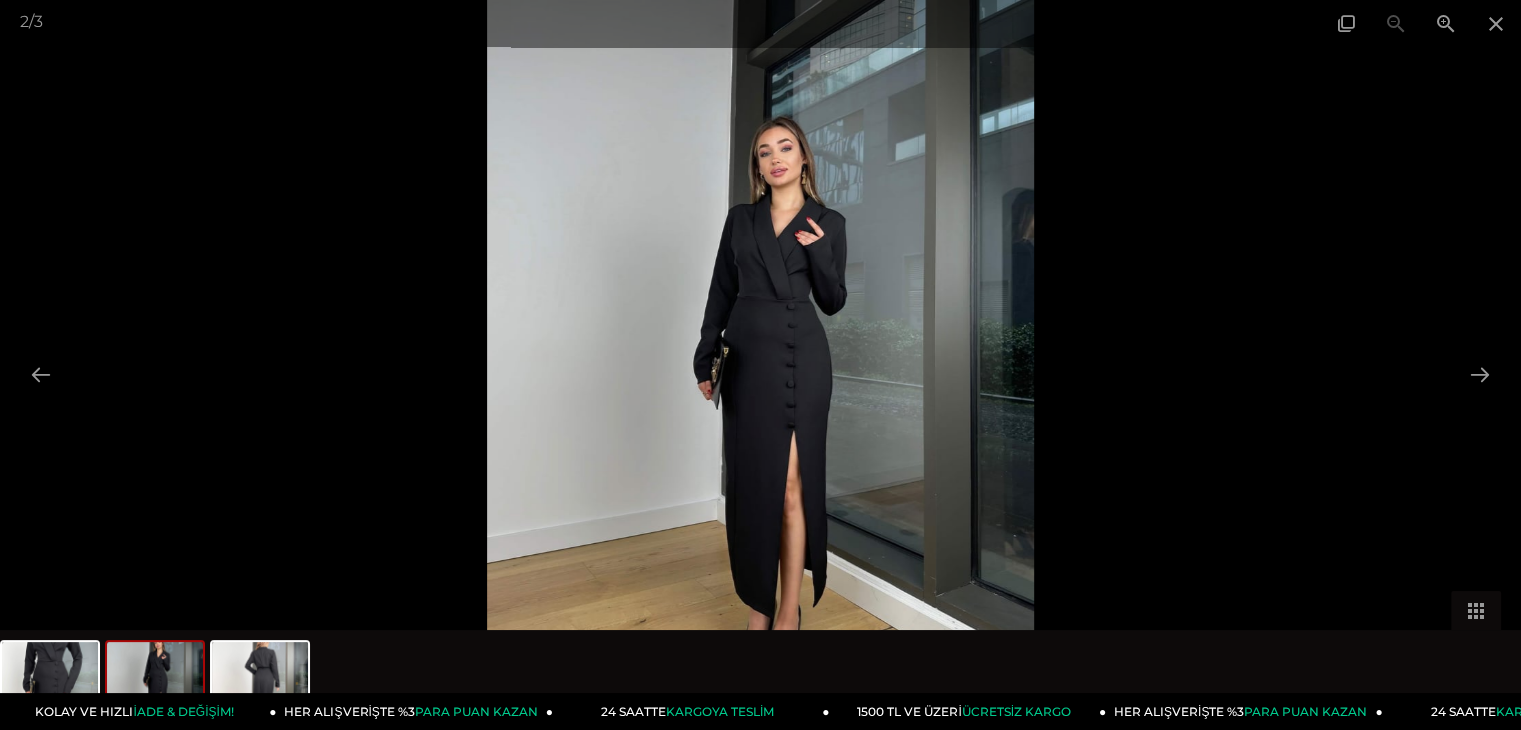 click at bounding box center (761, 365) 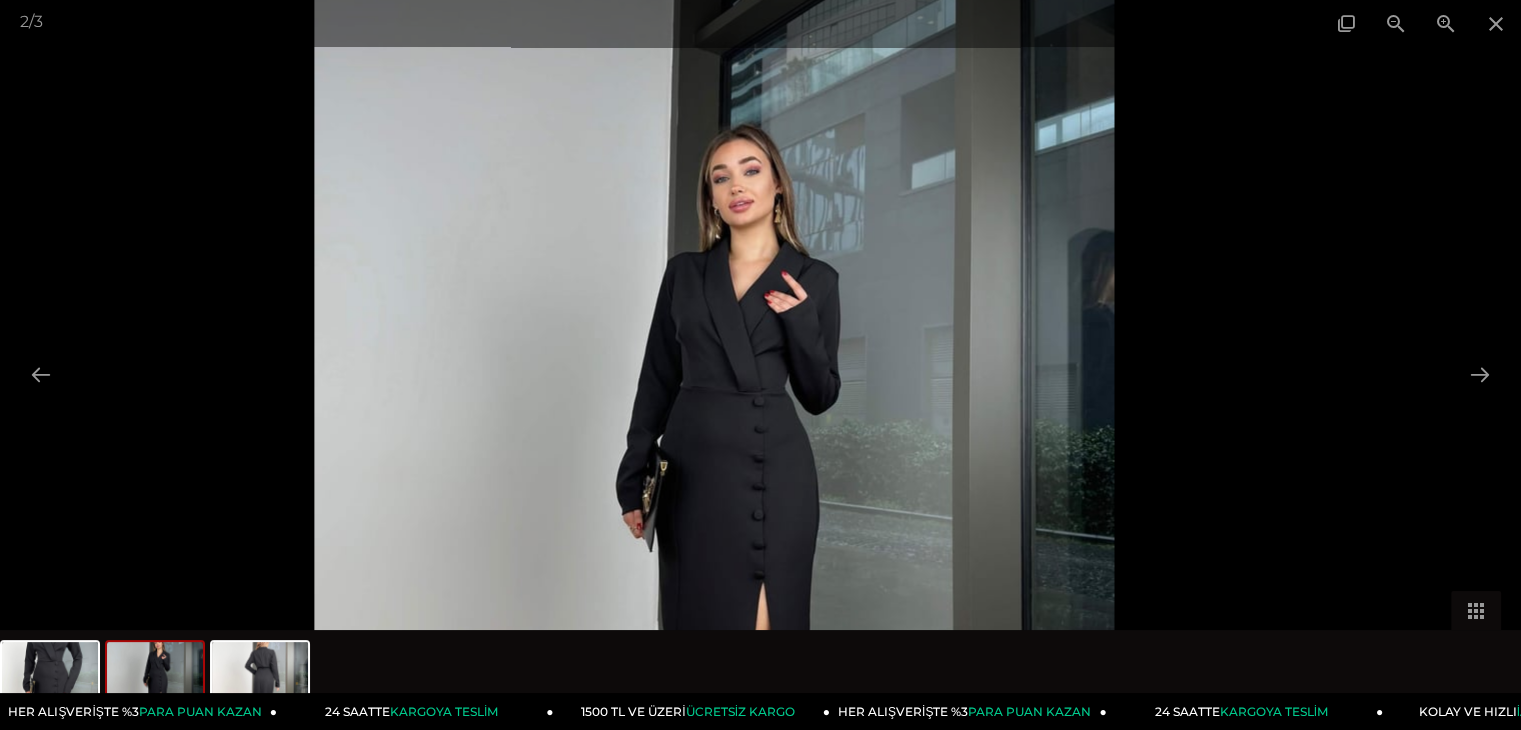 drag, startPoint x: 862, startPoint y: 369, endPoint x: 952, endPoint y: 541, distance: 194.12367 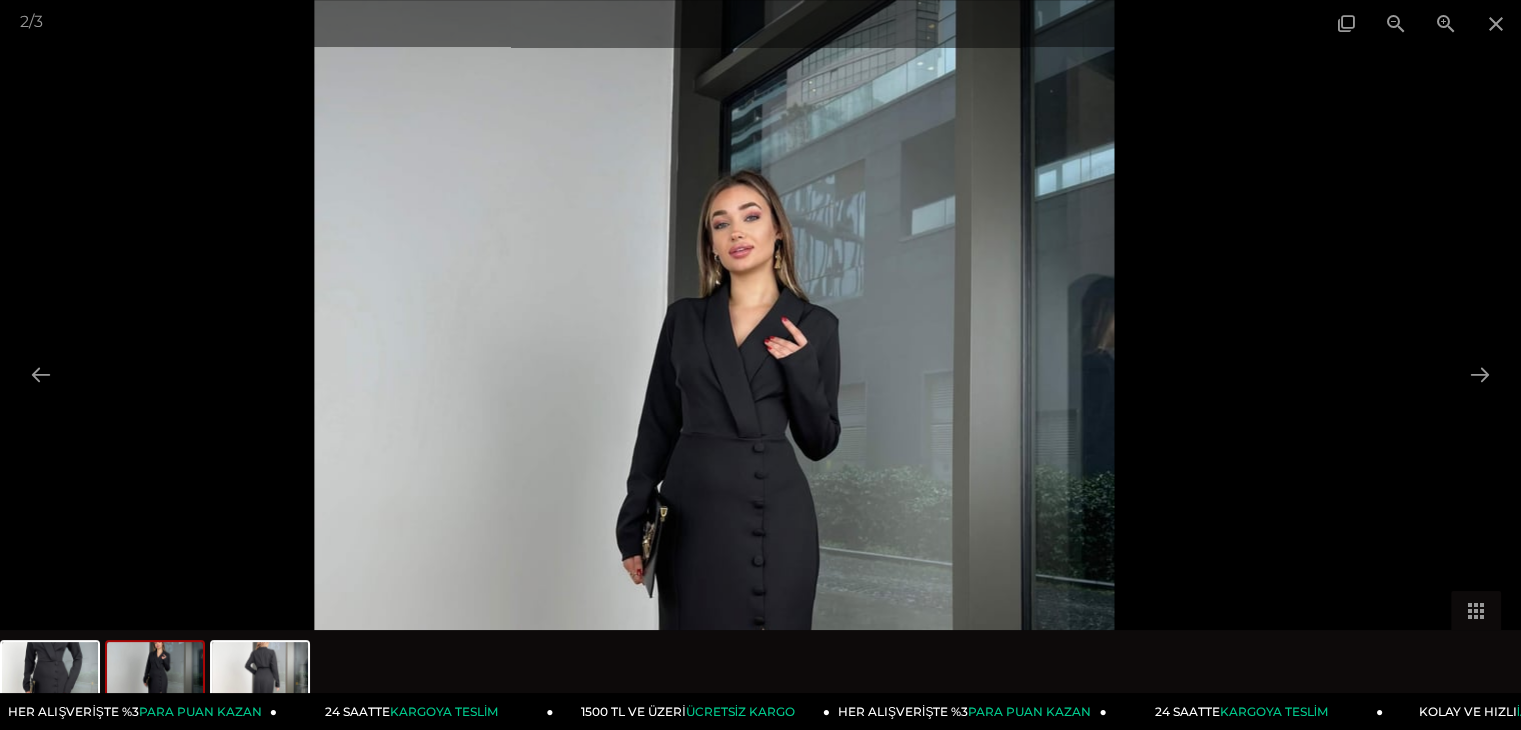 click at bounding box center (587, 365) 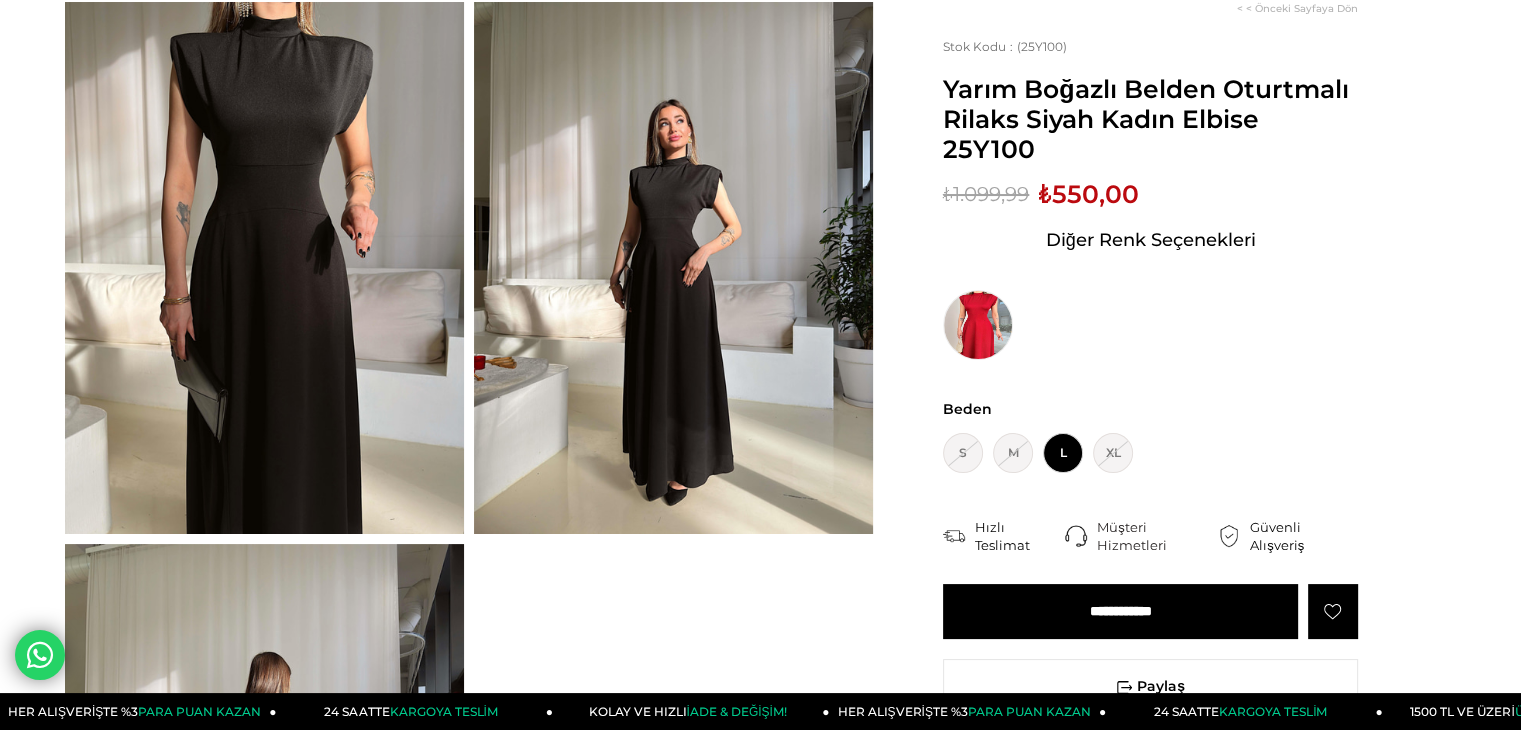 scroll, scrollTop: 127, scrollLeft: 0, axis: vertical 